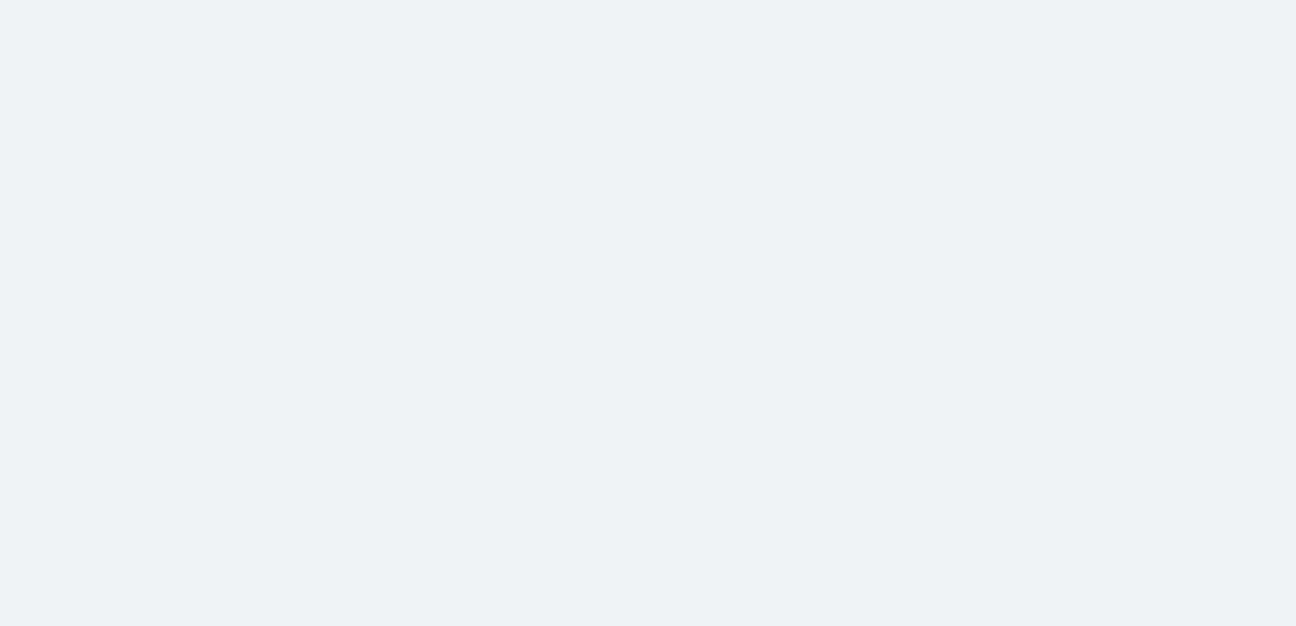 scroll, scrollTop: 0, scrollLeft: 0, axis: both 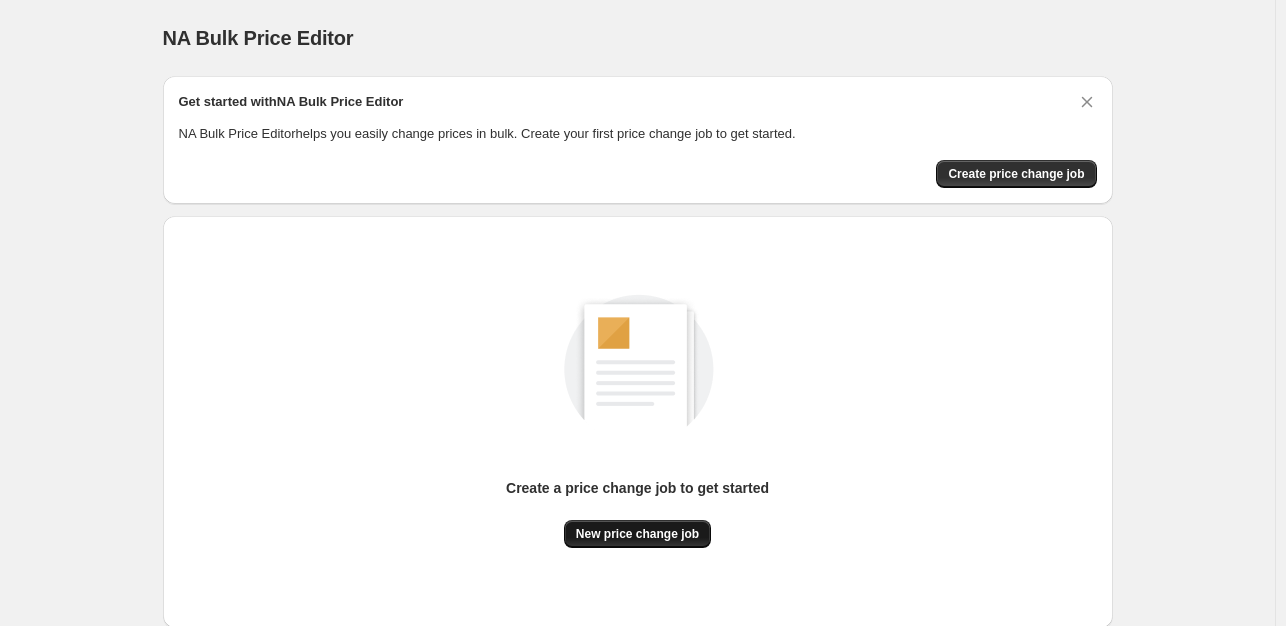 click on "New price change job" at bounding box center (637, 534) 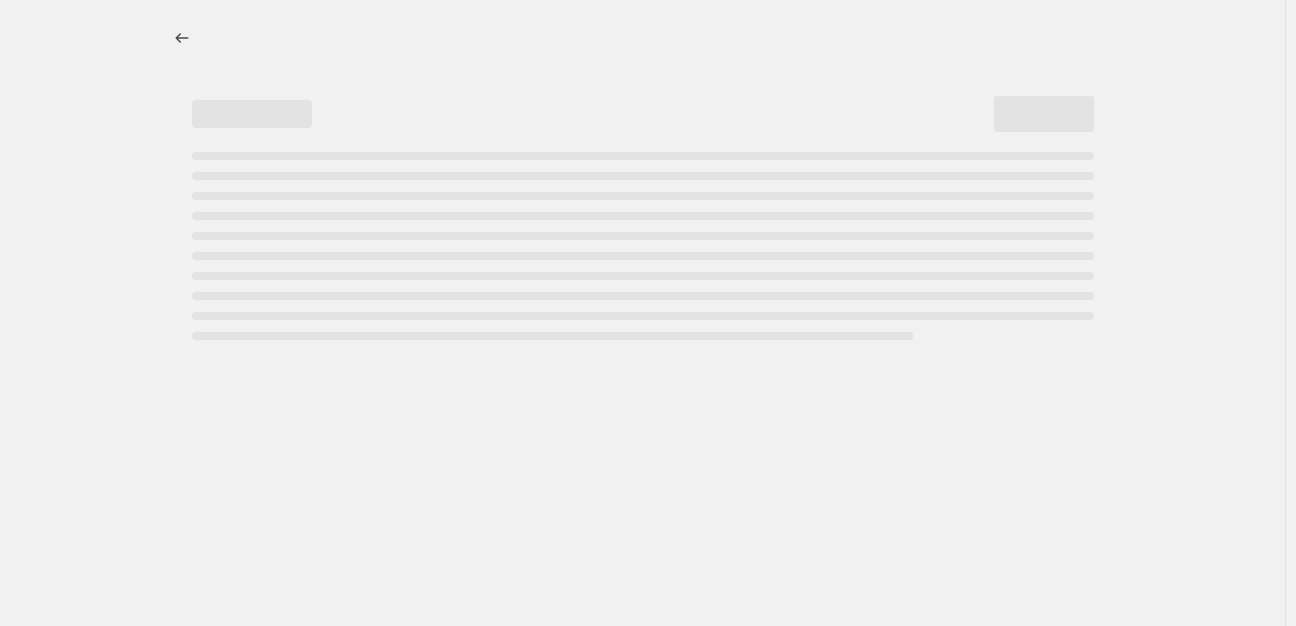 select on "percentage" 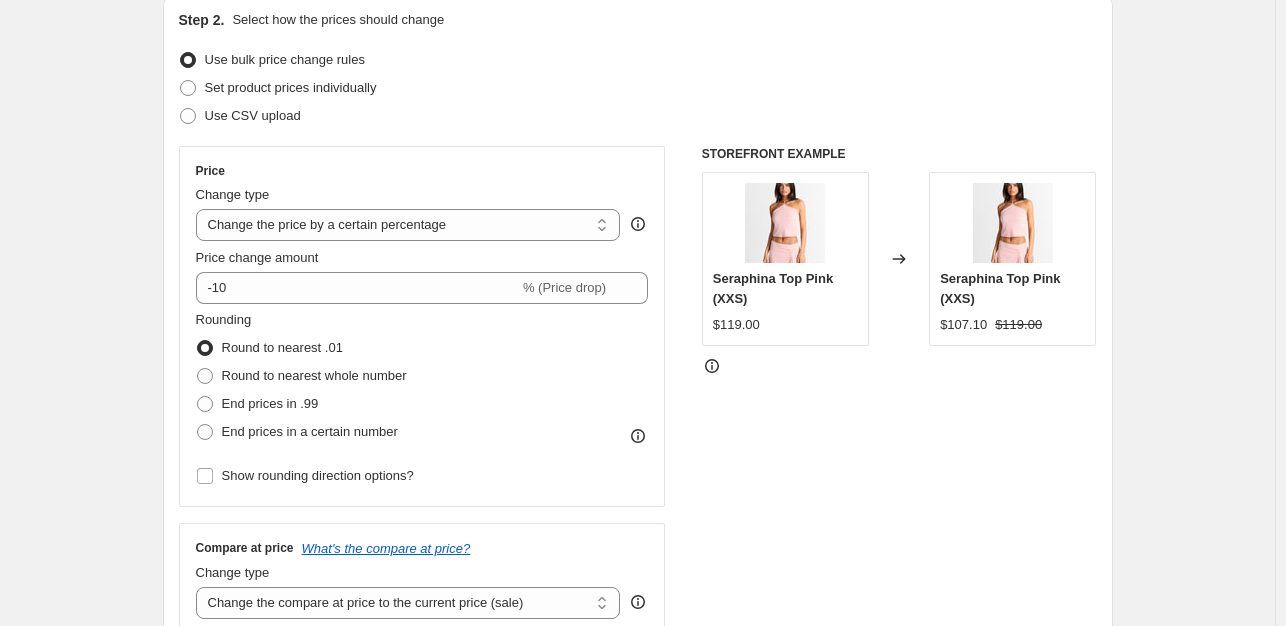 scroll, scrollTop: 280, scrollLeft: 0, axis: vertical 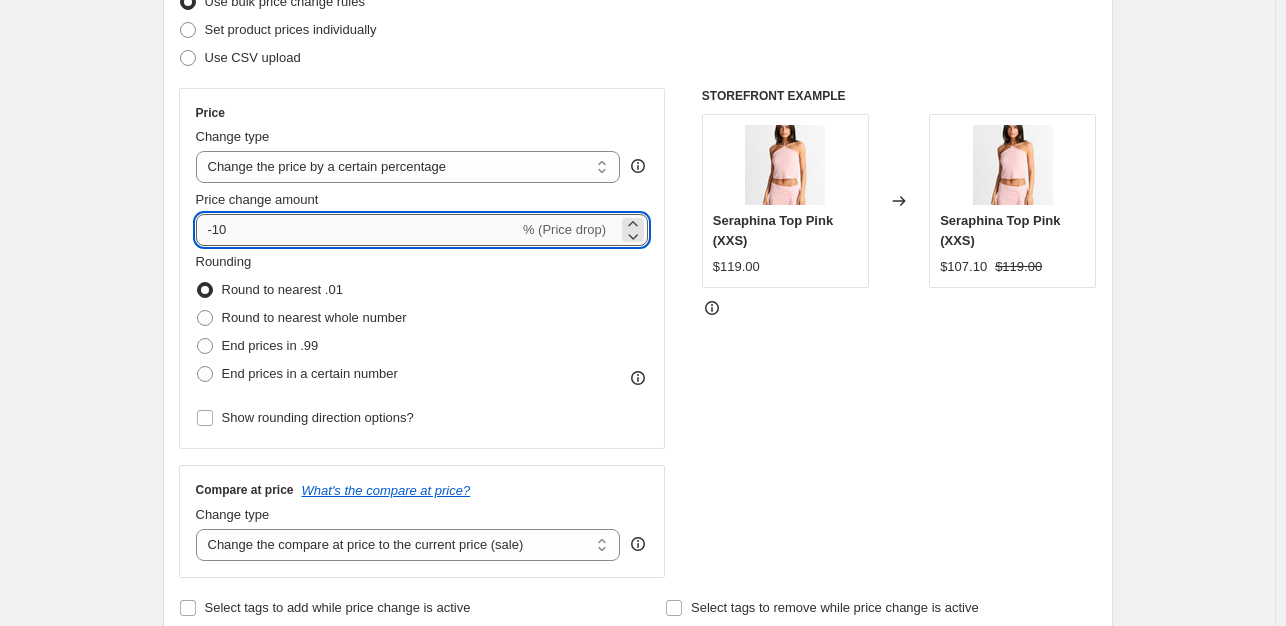 click on "-10" at bounding box center [357, 230] 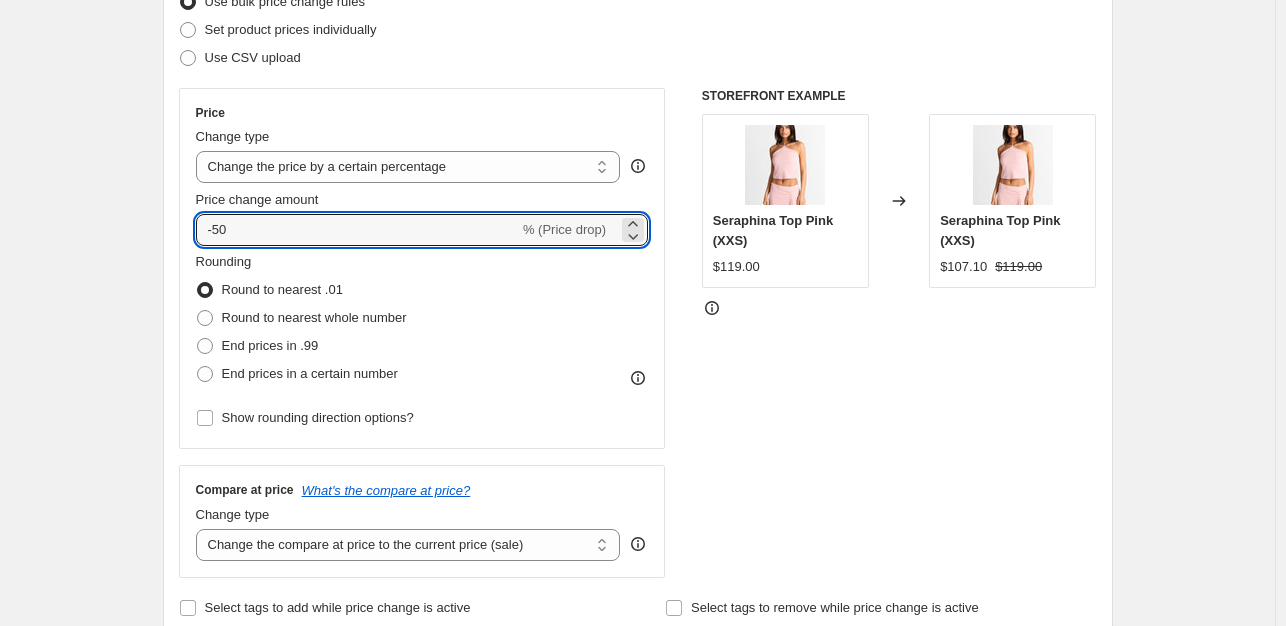 type on "-50" 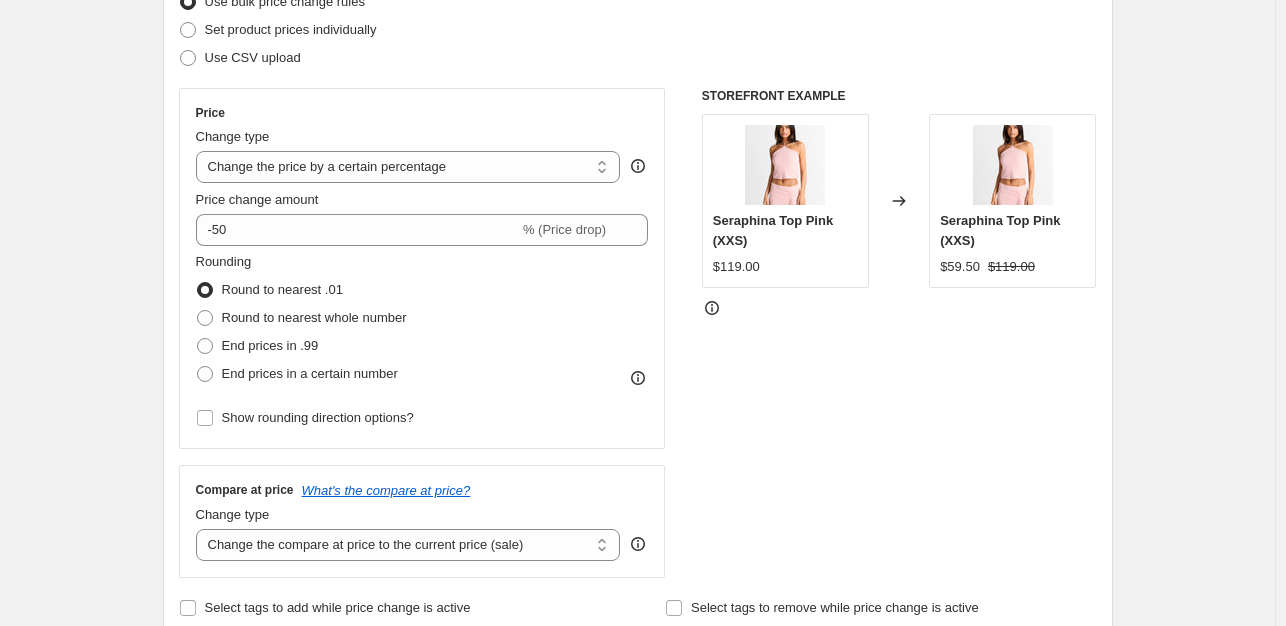 click on "STOREFRONT EXAMPLE Seraphina Top Pink (XXS) $119.00 Changed to Seraphina Top Pink (XXS) $59.50 $119.00" at bounding box center (899, 333) 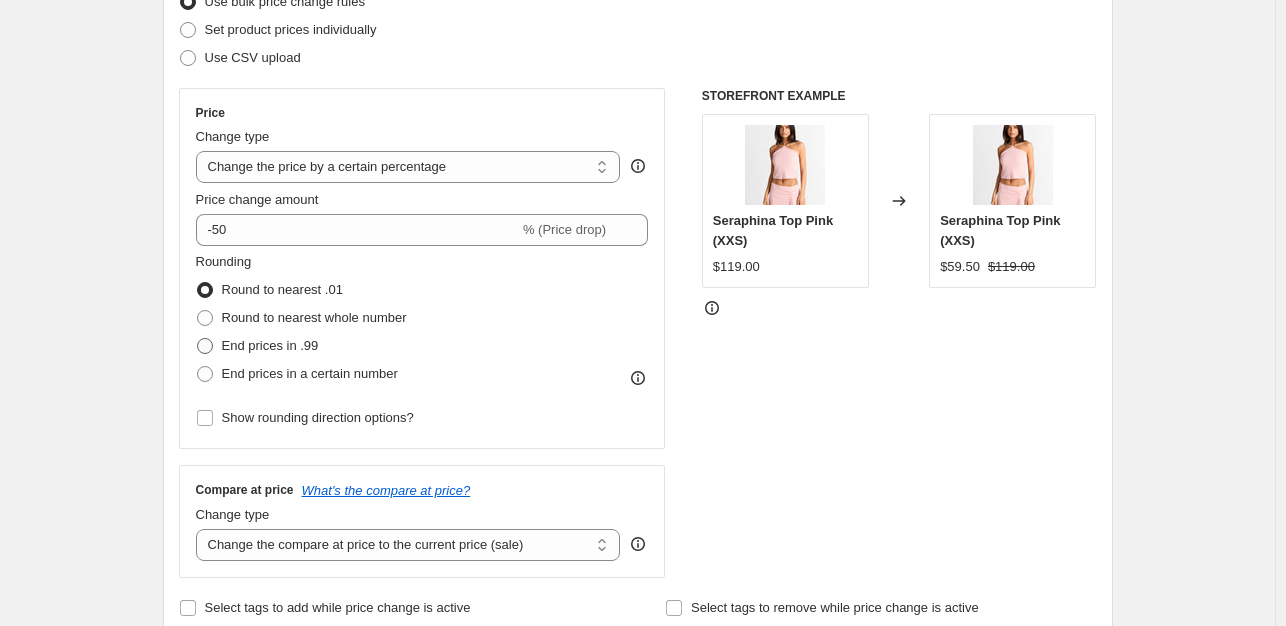 click on "End prices in .99" at bounding box center [270, 345] 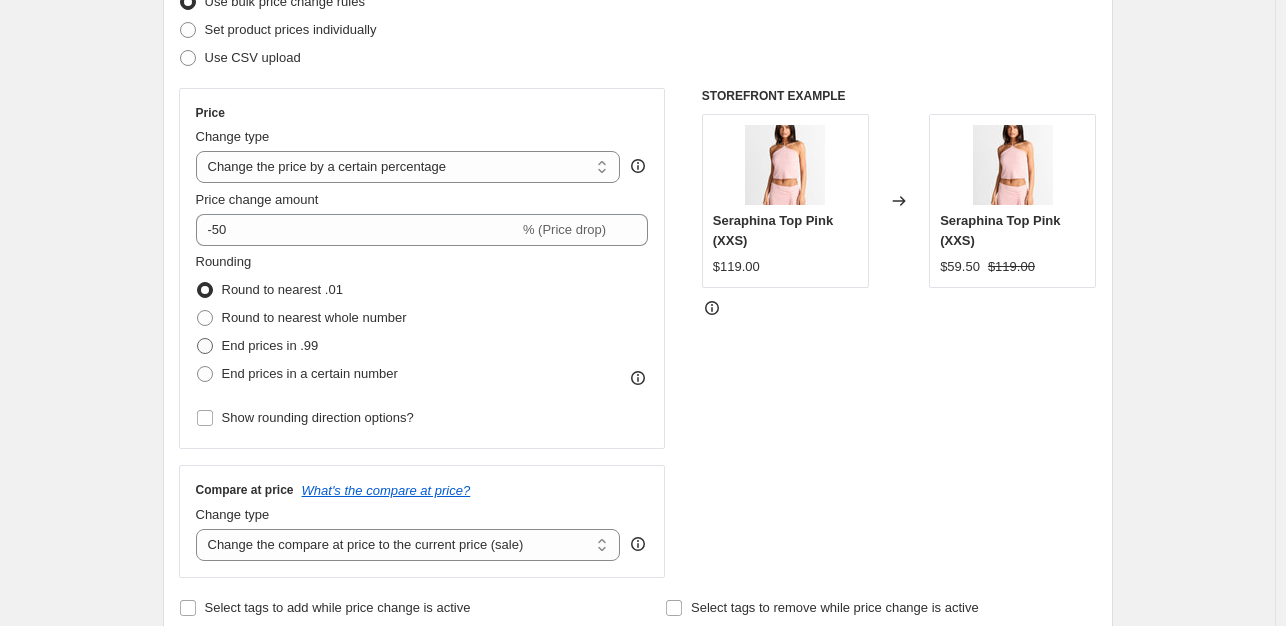 radio on "true" 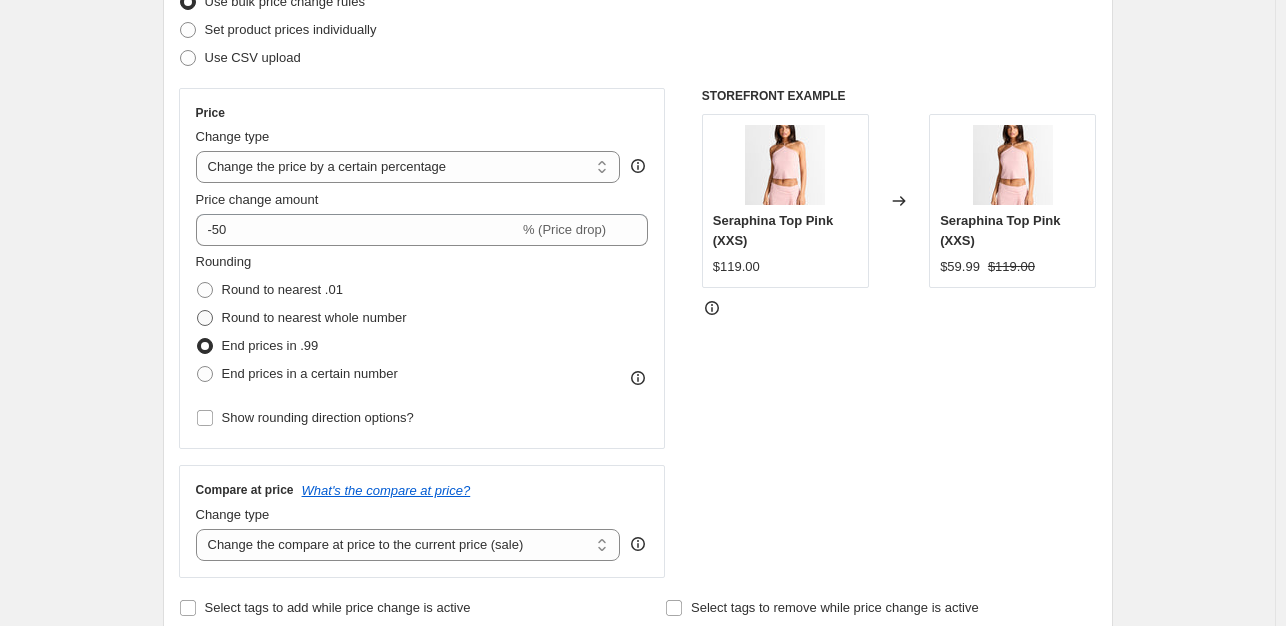 click on "Round to nearest whole number" at bounding box center [314, 317] 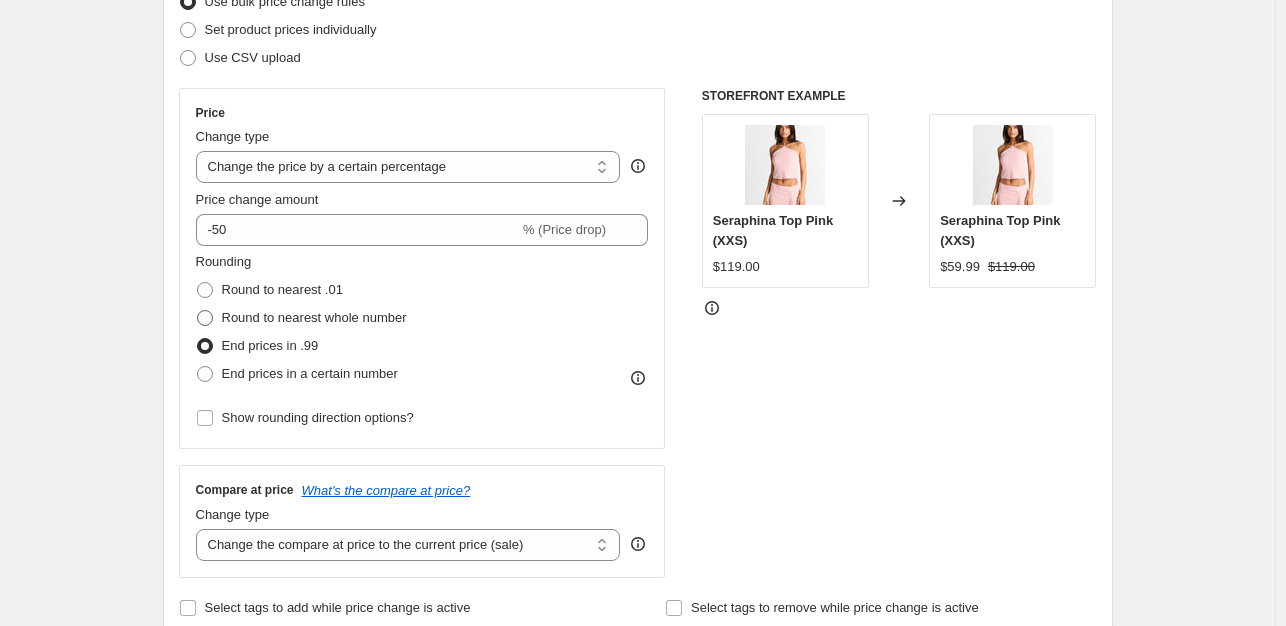 radio on "true" 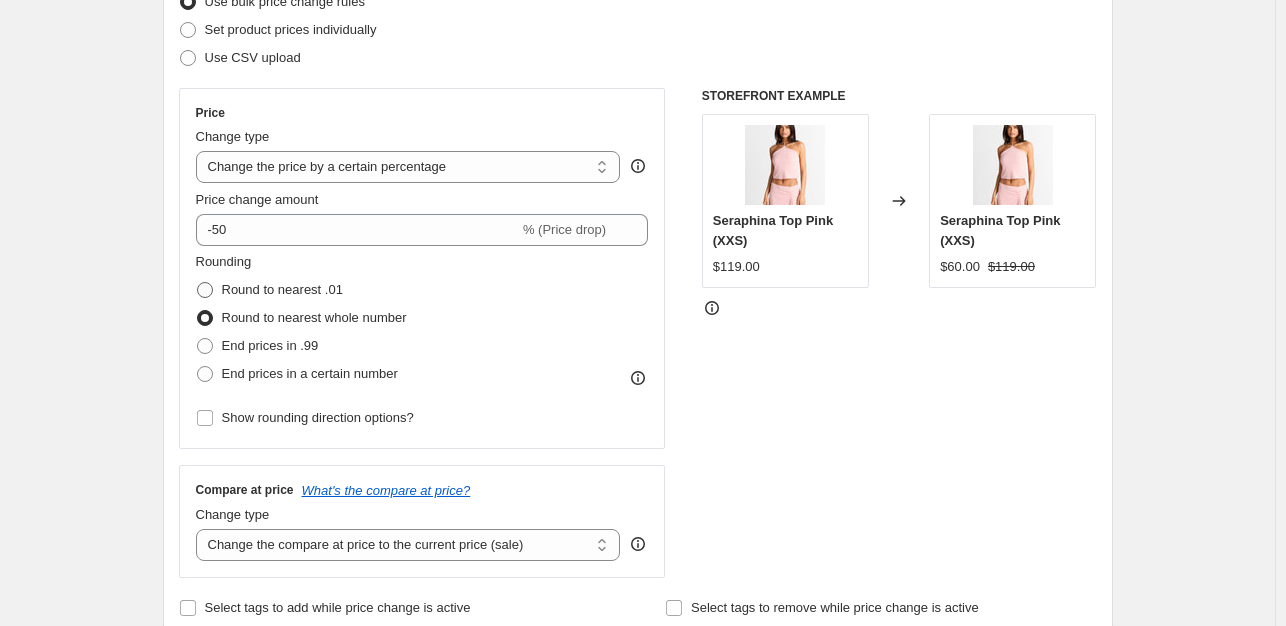click on "Round to nearest .01" at bounding box center [282, 289] 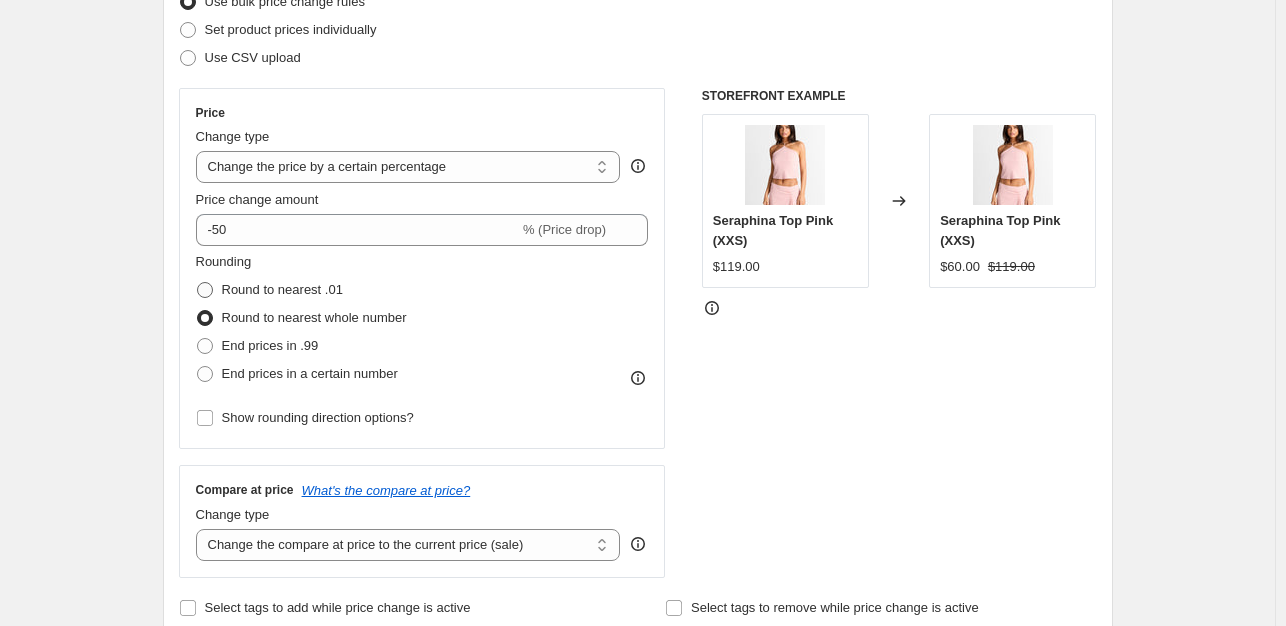radio on "true" 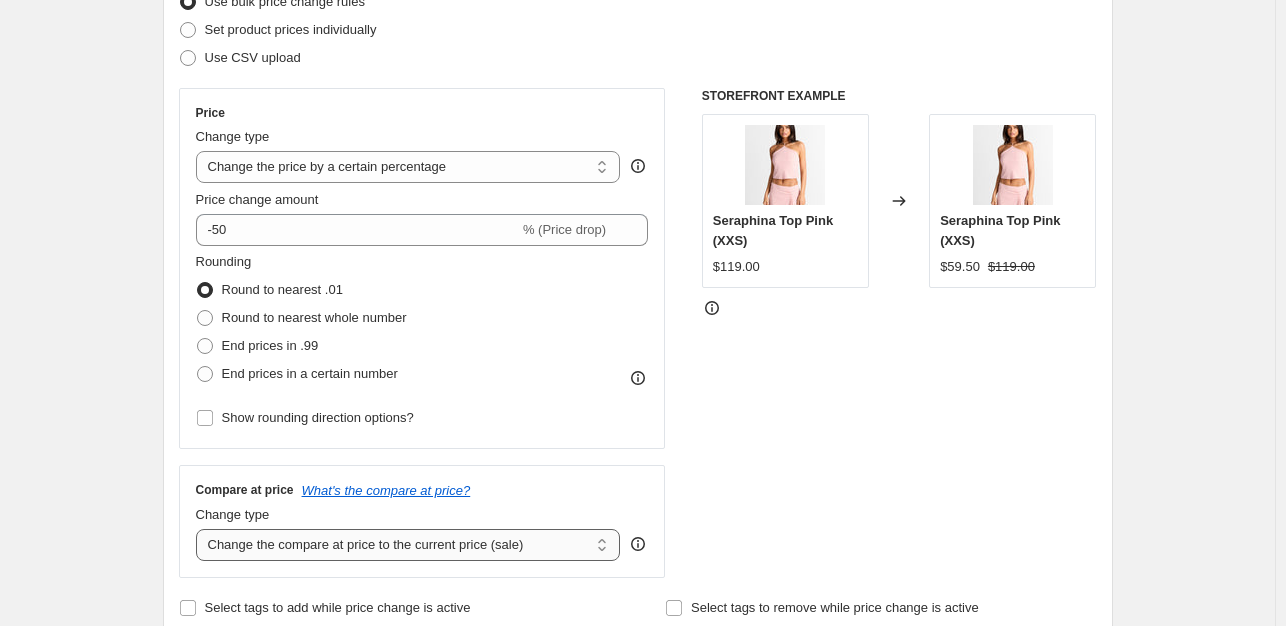 click on "Change the compare at price to the current price (sale) Change the compare at price to a certain amount Change the compare at price by a certain amount Change the compare at price by a certain percentage Change the compare at price by a certain amount relative to the actual price Change the compare at price by a certain percentage relative to the actual price Don't change the compare at price Remove the compare at price" at bounding box center (408, 545) 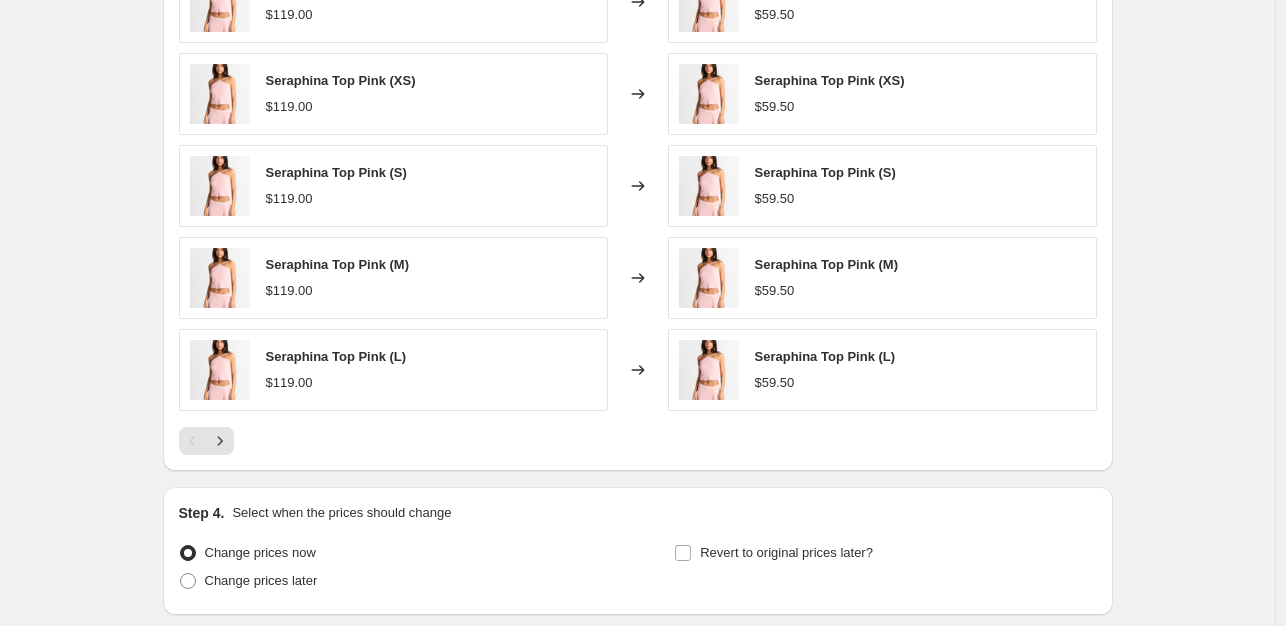 scroll, scrollTop: 1371, scrollLeft: 0, axis: vertical 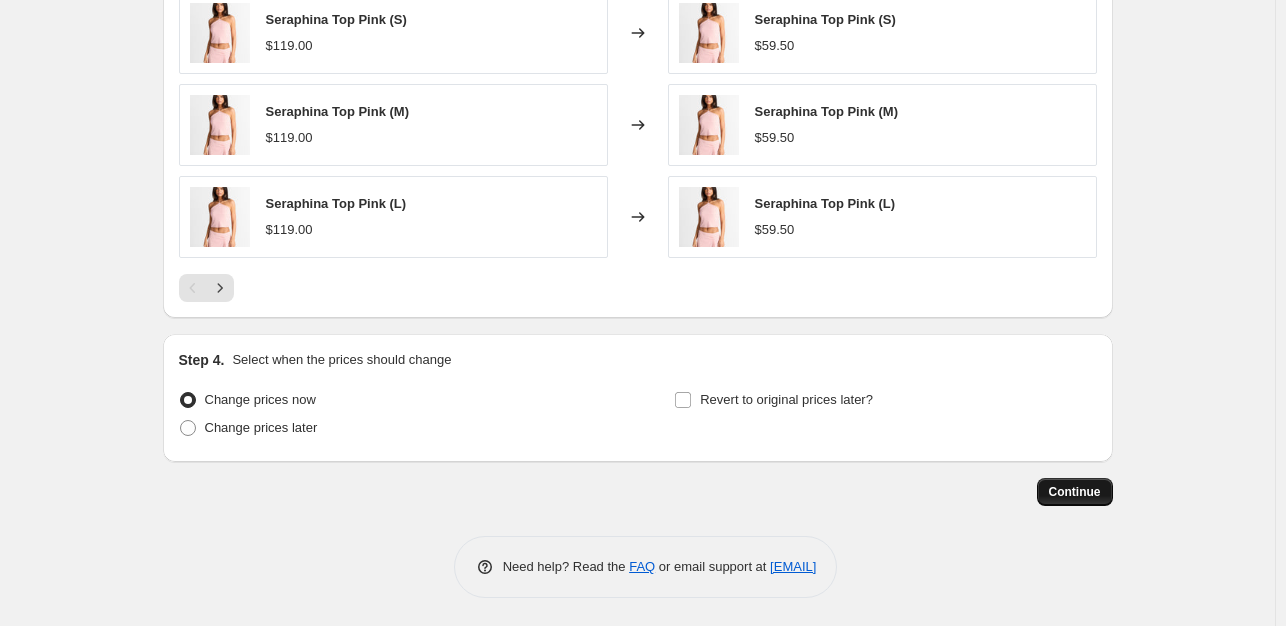 click on "Continue" at bounding box center [1075, 492] 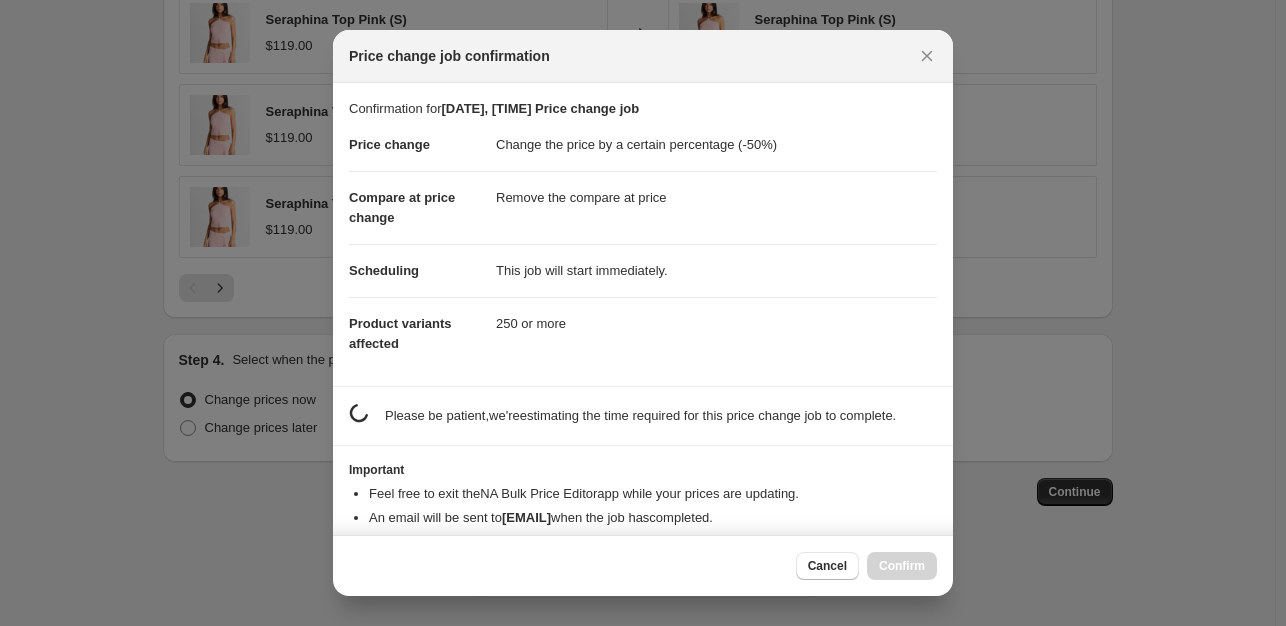 scroll, scrollTop: 35, scrollLeft: 0, axis: vertical 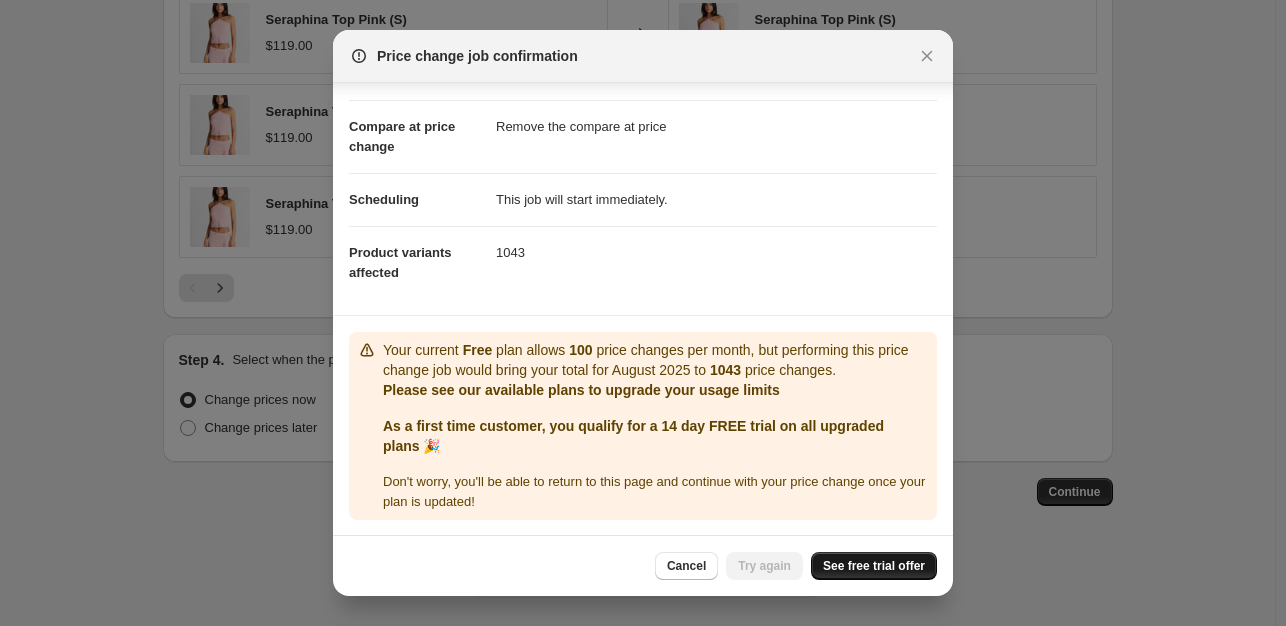 click on "See free trial offer" at bounding box center (874, 566) 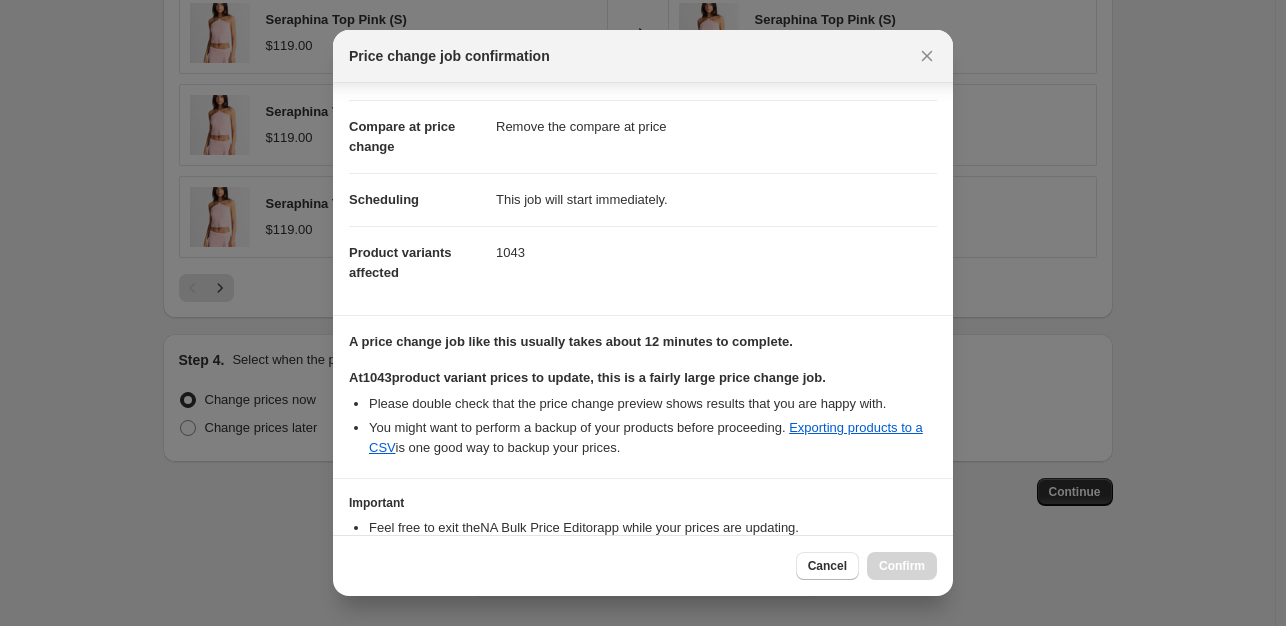 scroll, scrollTop: 201, scrollLeft: 0, axis: vertical 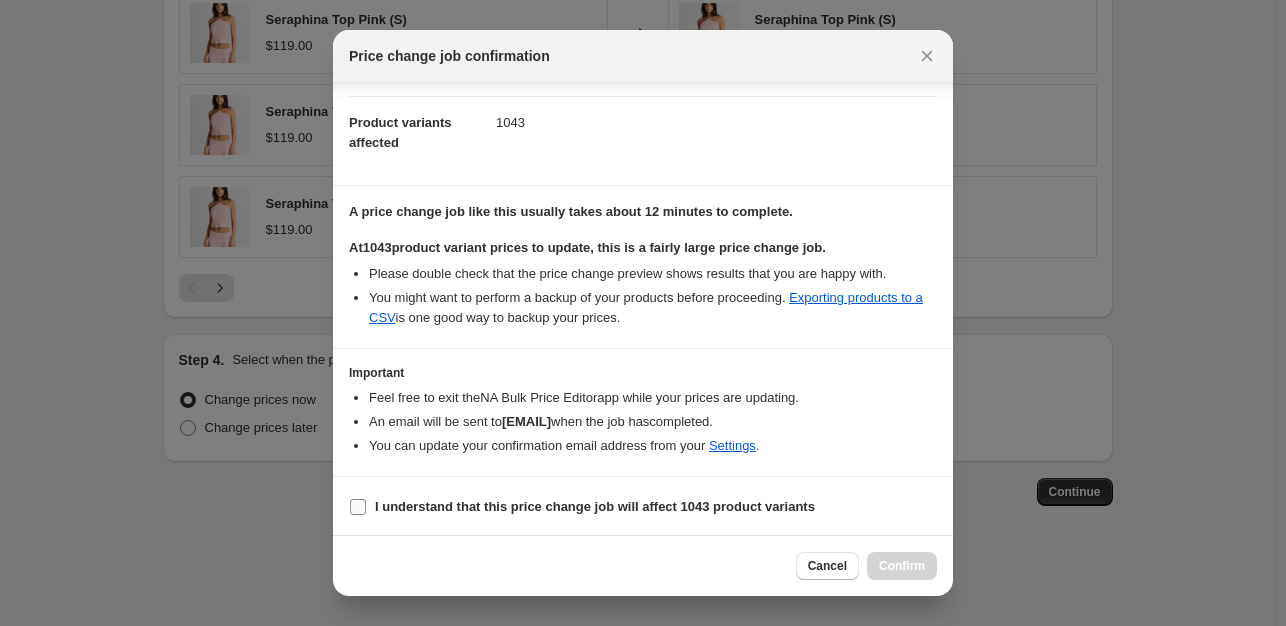 click on "I understand that this price change job will affect 1043 product variants" at bounding box center (595, 506) 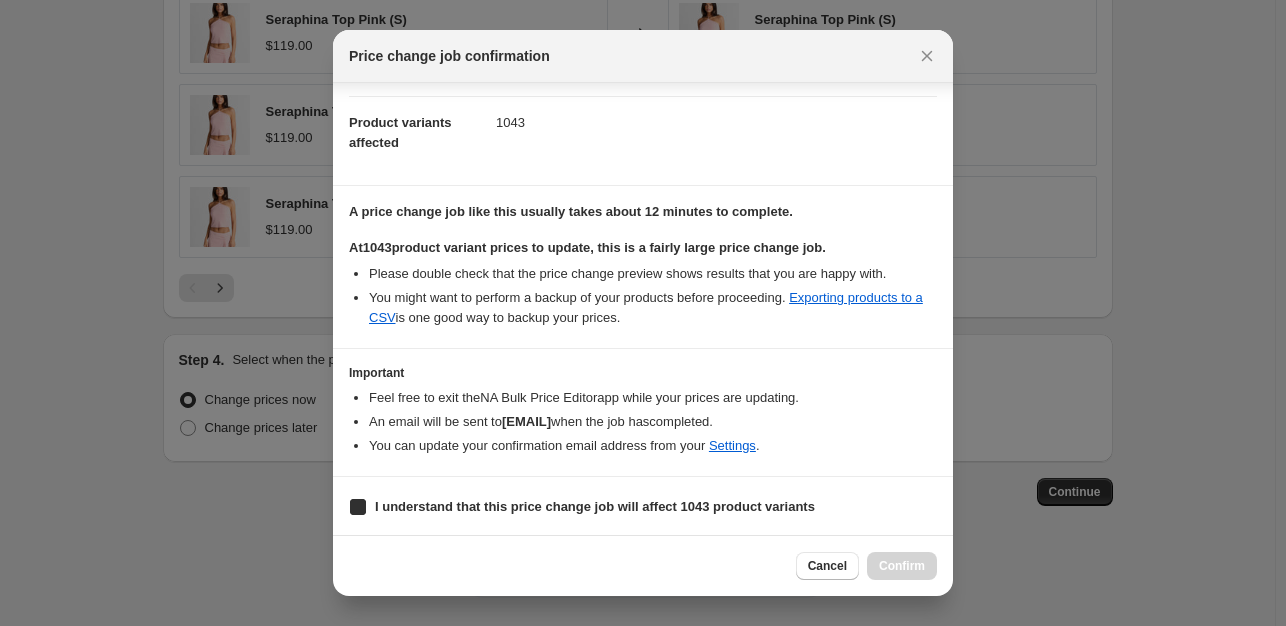 checkbox on "true" 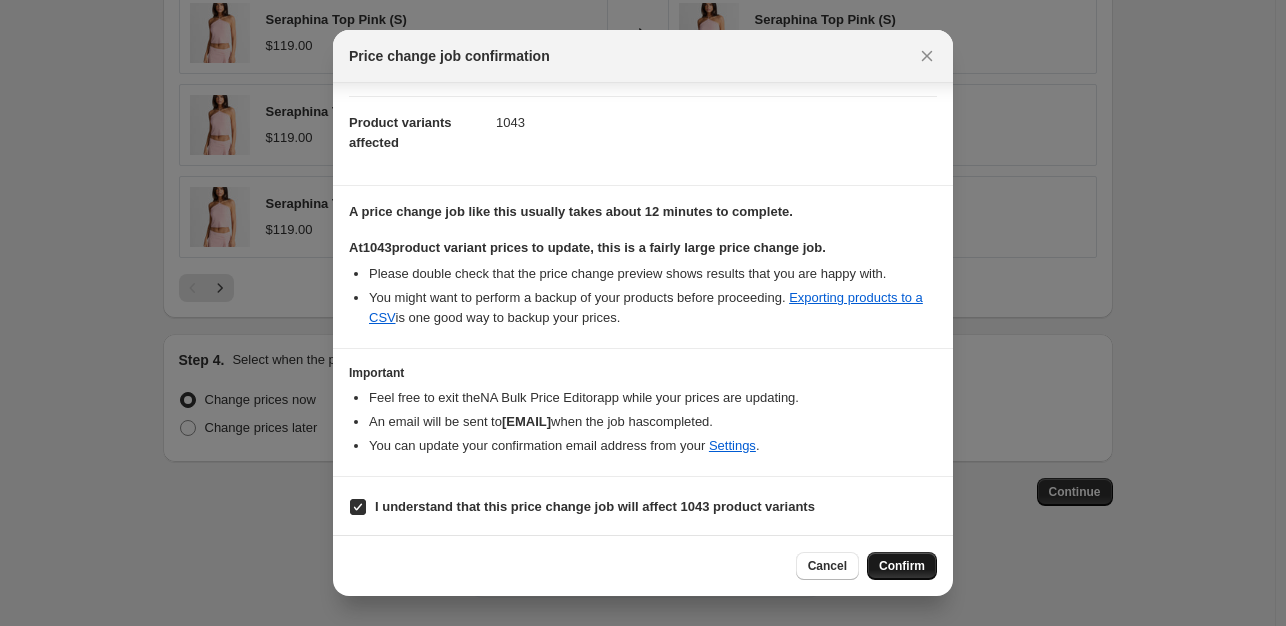 click on "Confirm" at bounding box center [902, 566] 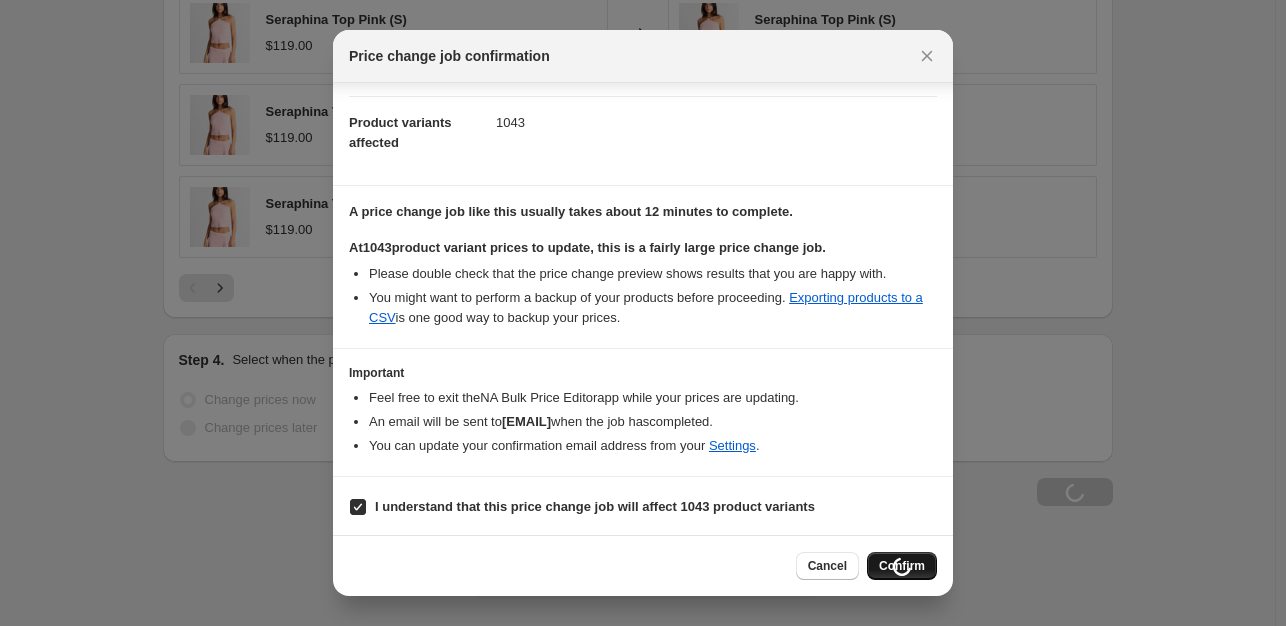 scroll, scrollTop: 1439, scrollLeft: 0, axis: vertical 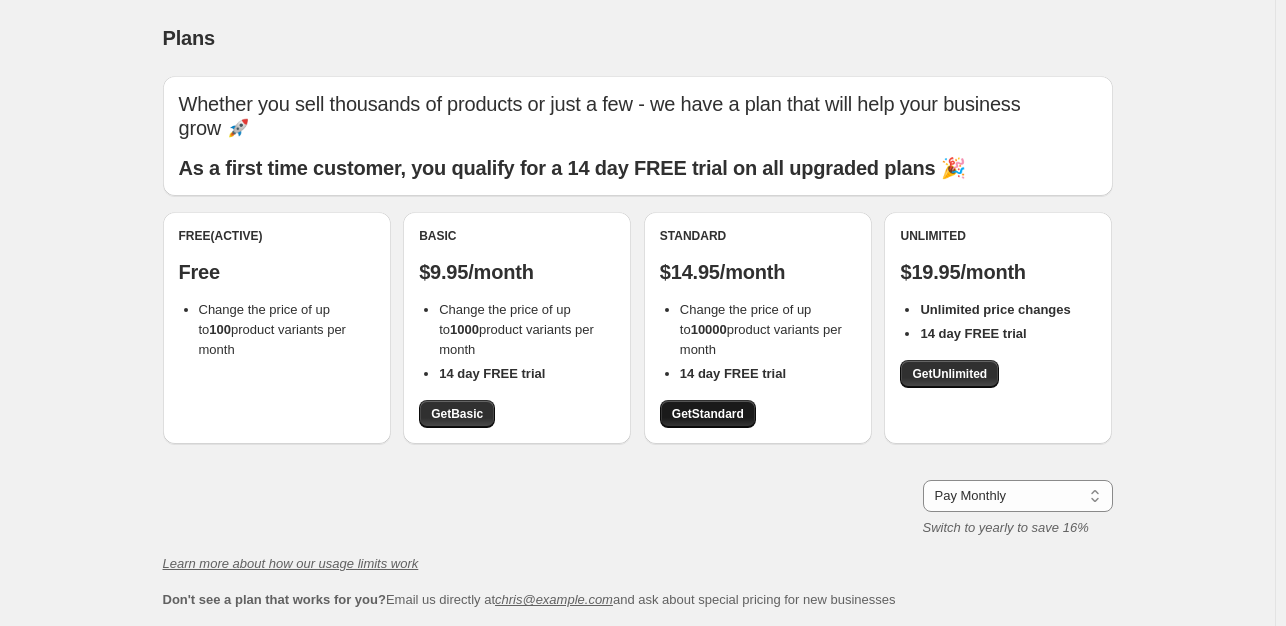 click on "Get  Standard" at bounding box center (708, 414) 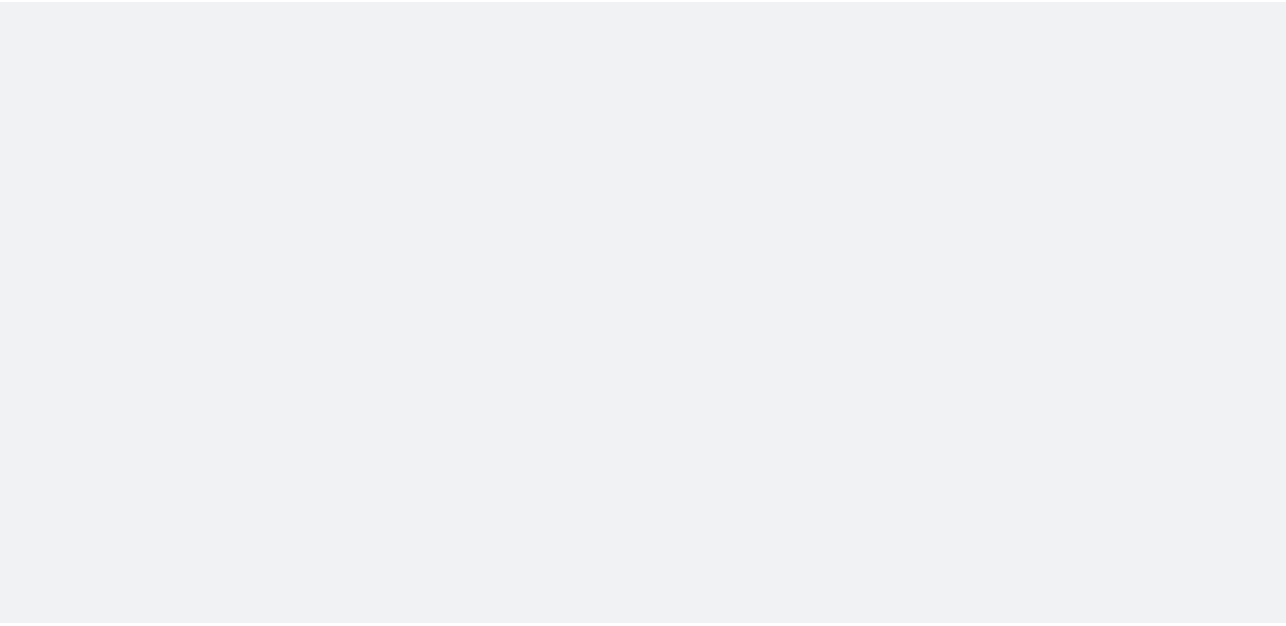 scroll, scrollTop: 0, scrollLeft: 0, axis: both 